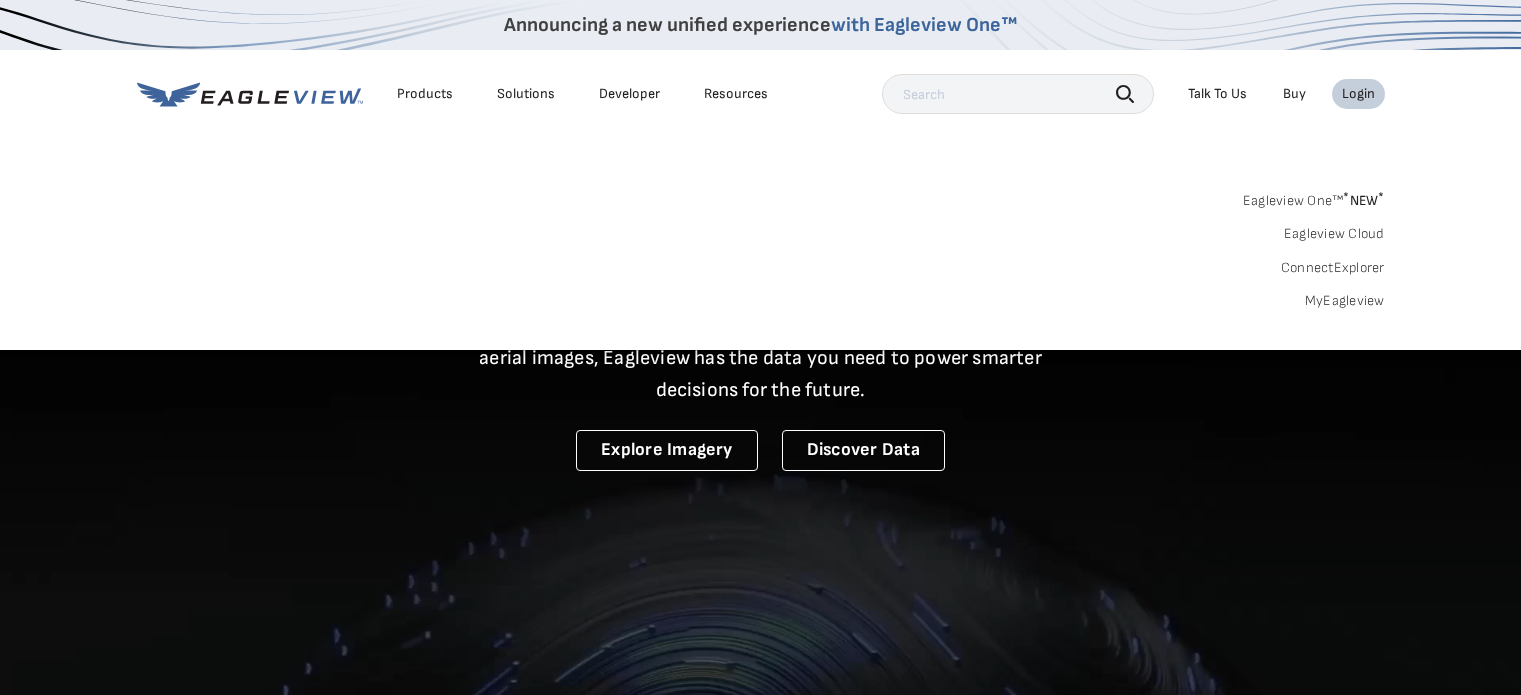 scroll, scrollTop: 0, scrollLeft: 0, axis: both 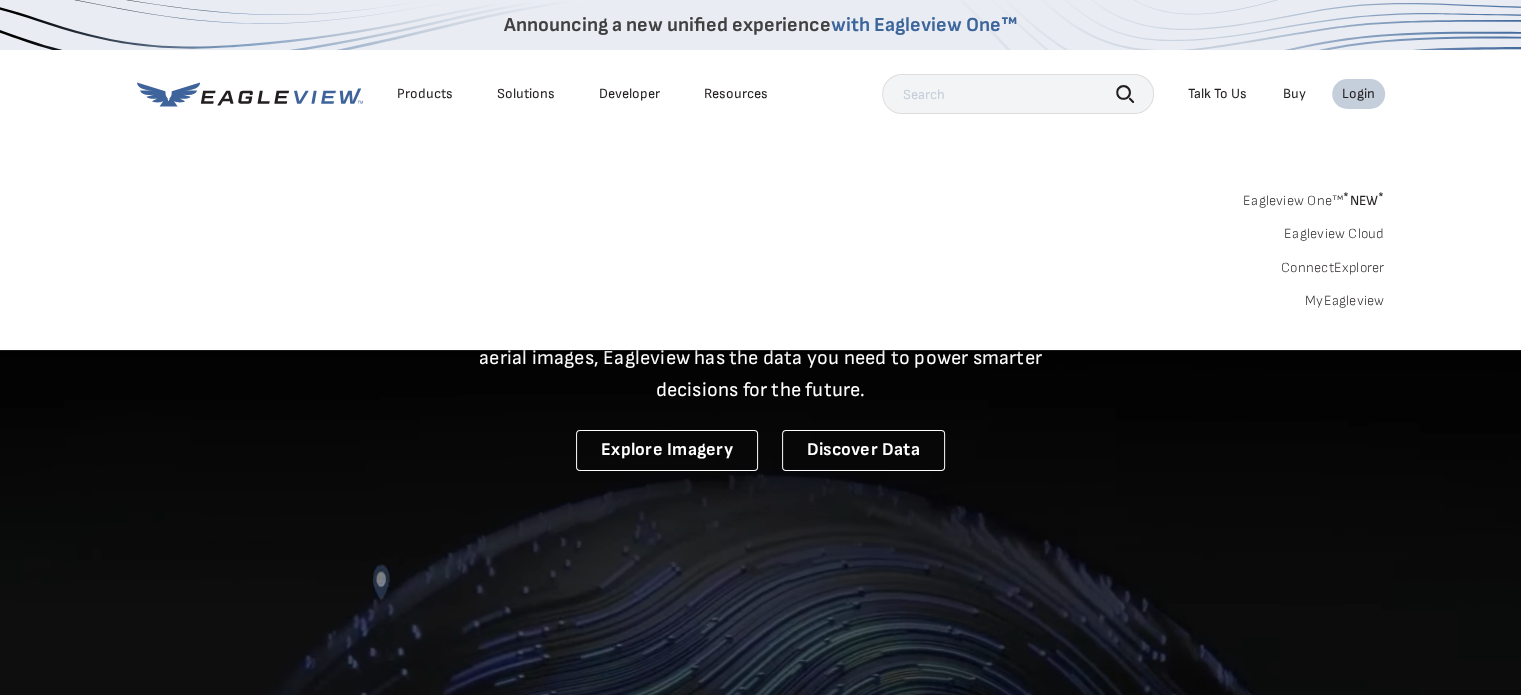 click on "MyEagleview" at bounding box center [1345, 301] 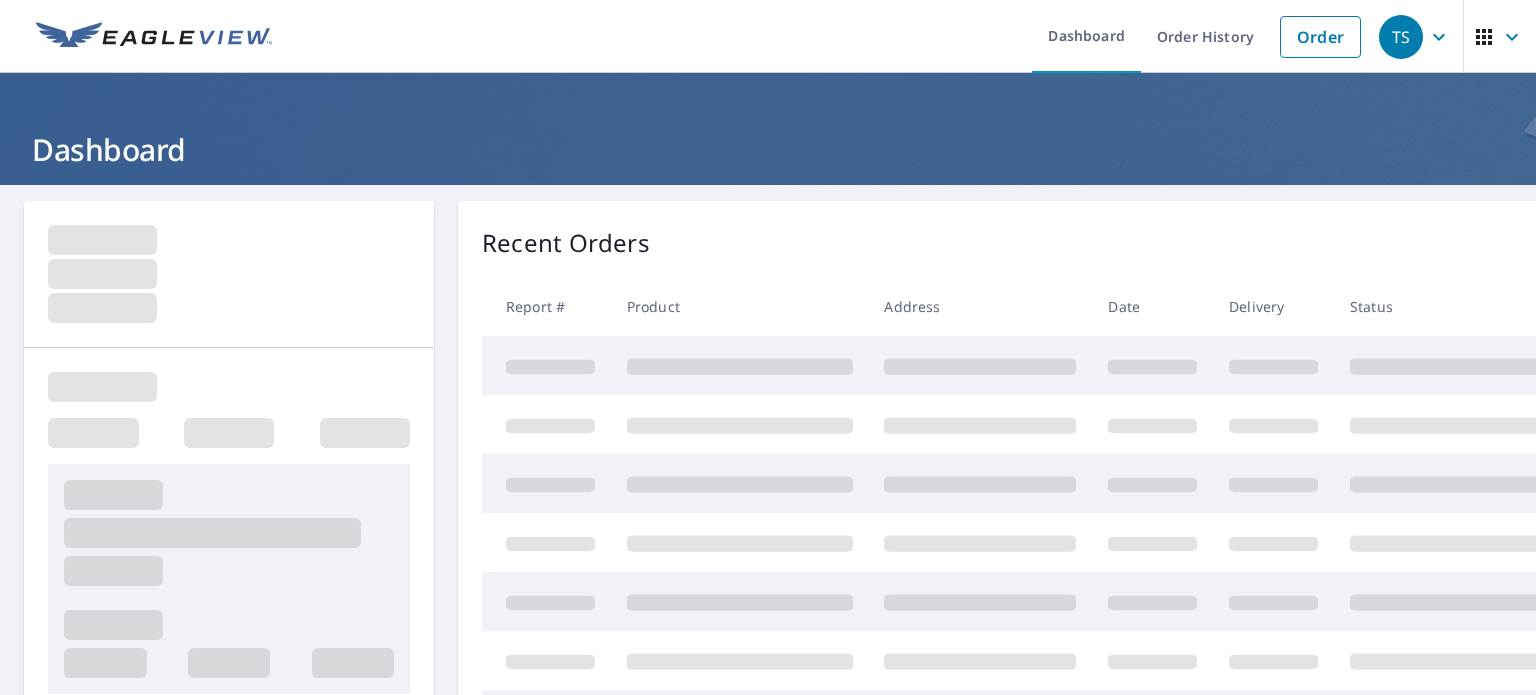 scroll, scrollTop: 0, scrollLeft: 0, axis: both 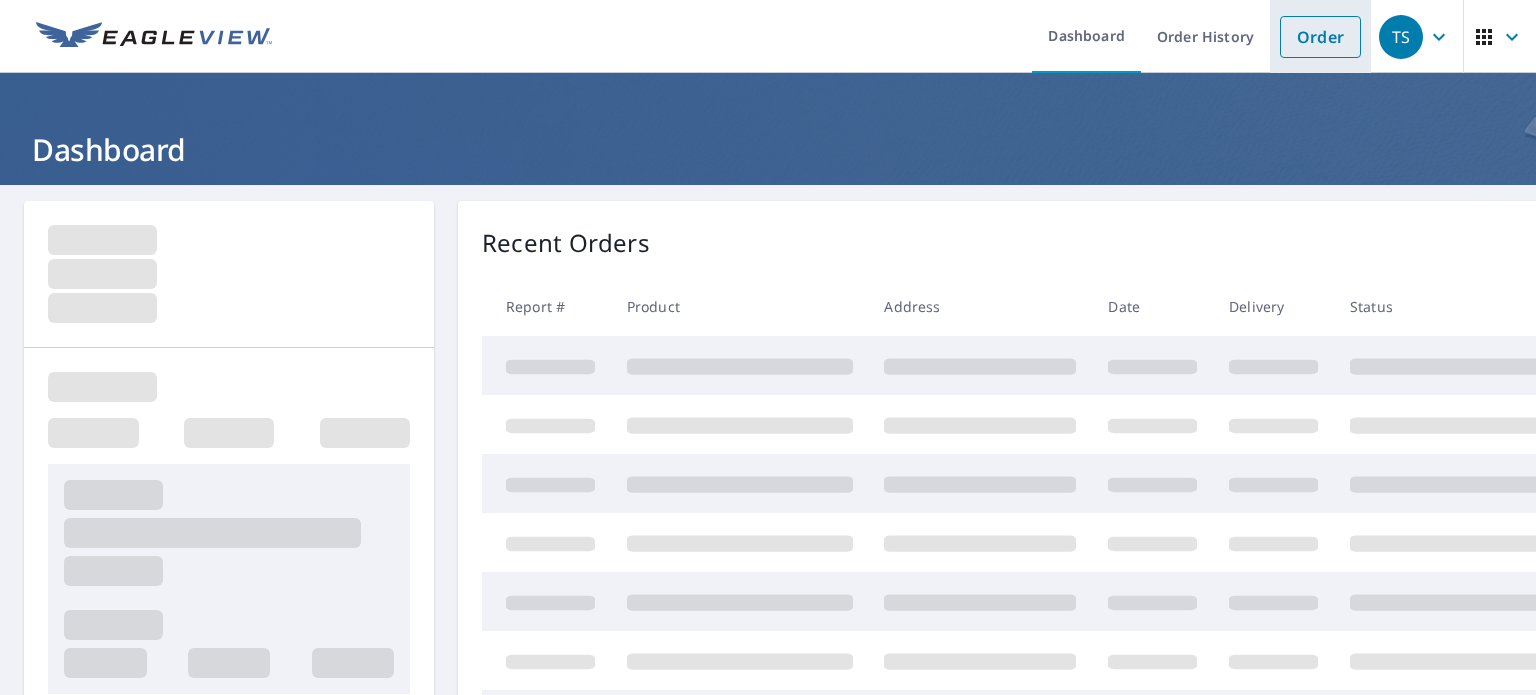 click on "Order" at bounding box center [1320, 37] 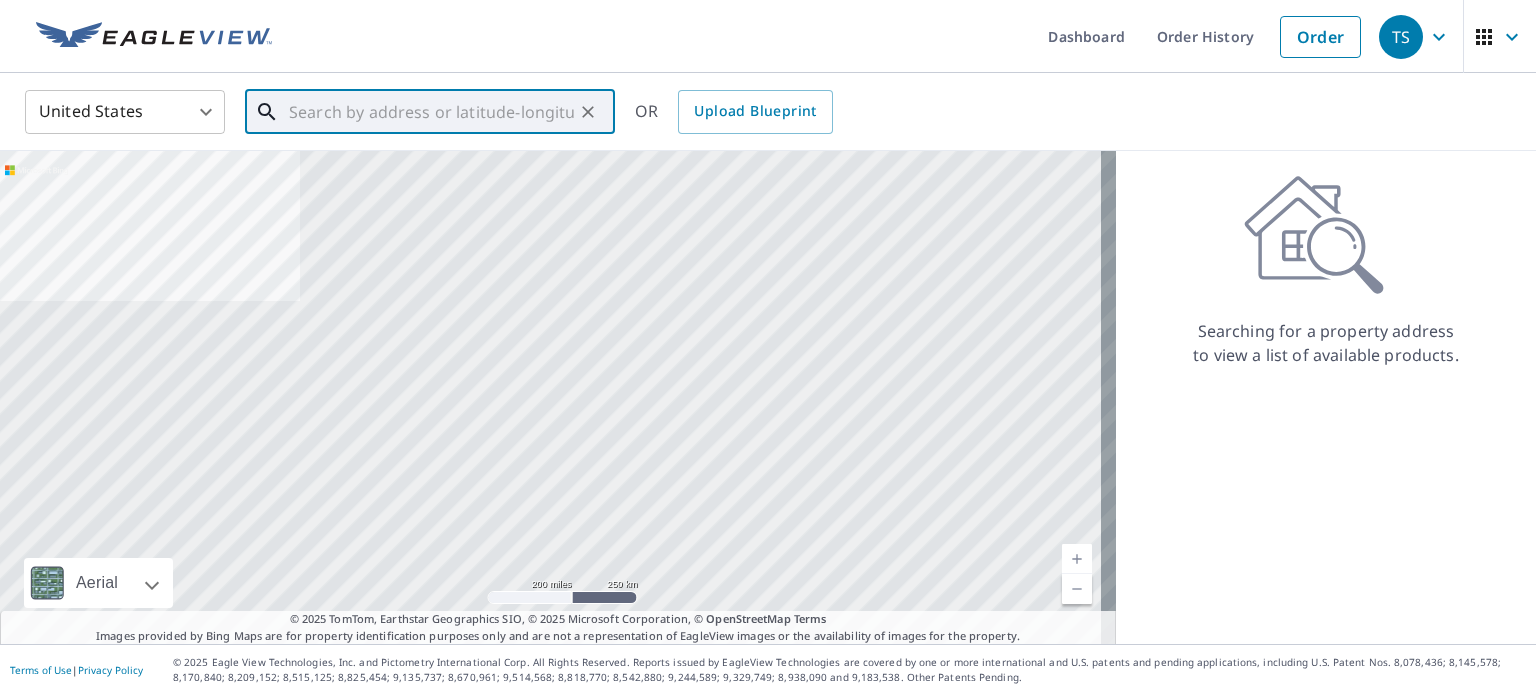 click at bounding box center [431, 112] 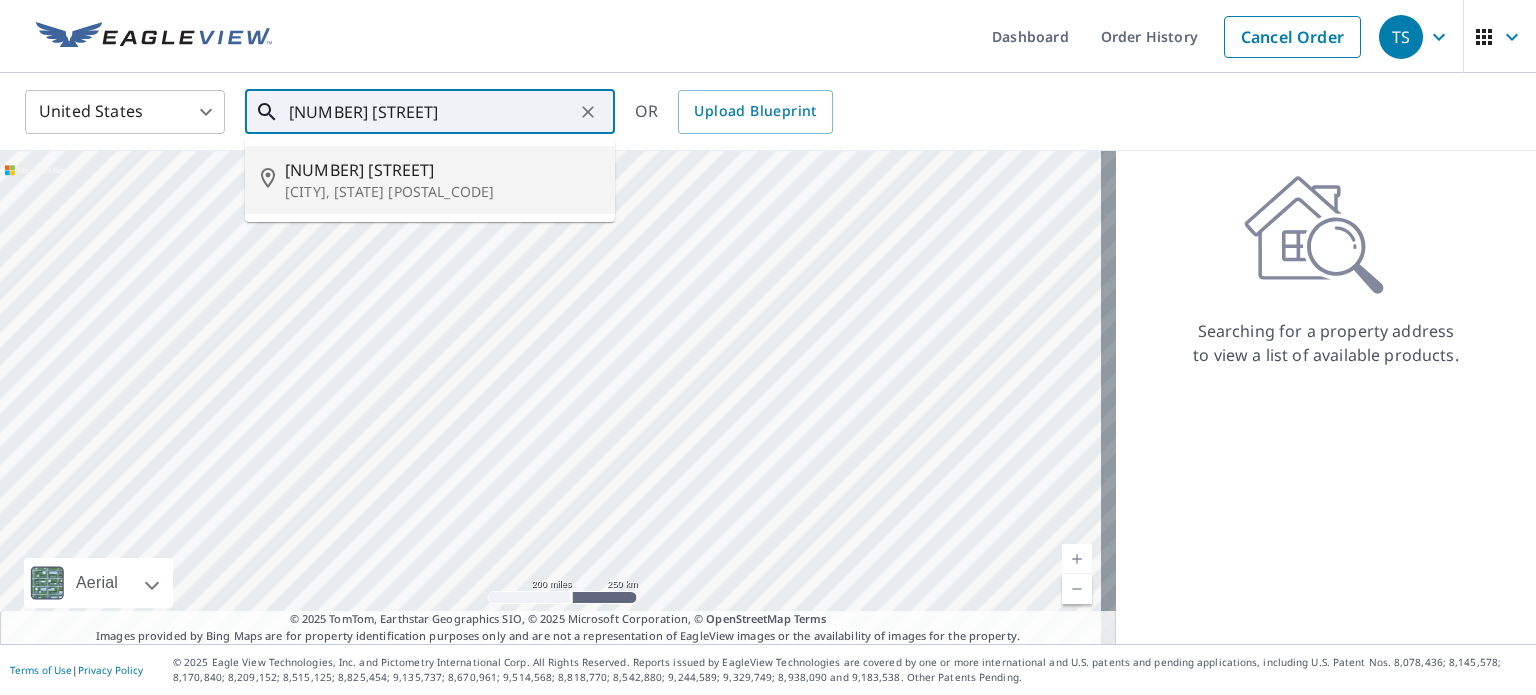 click on "[CITY], [STATE] [POSTAL_CODE]" at bounding box center (442, 192) 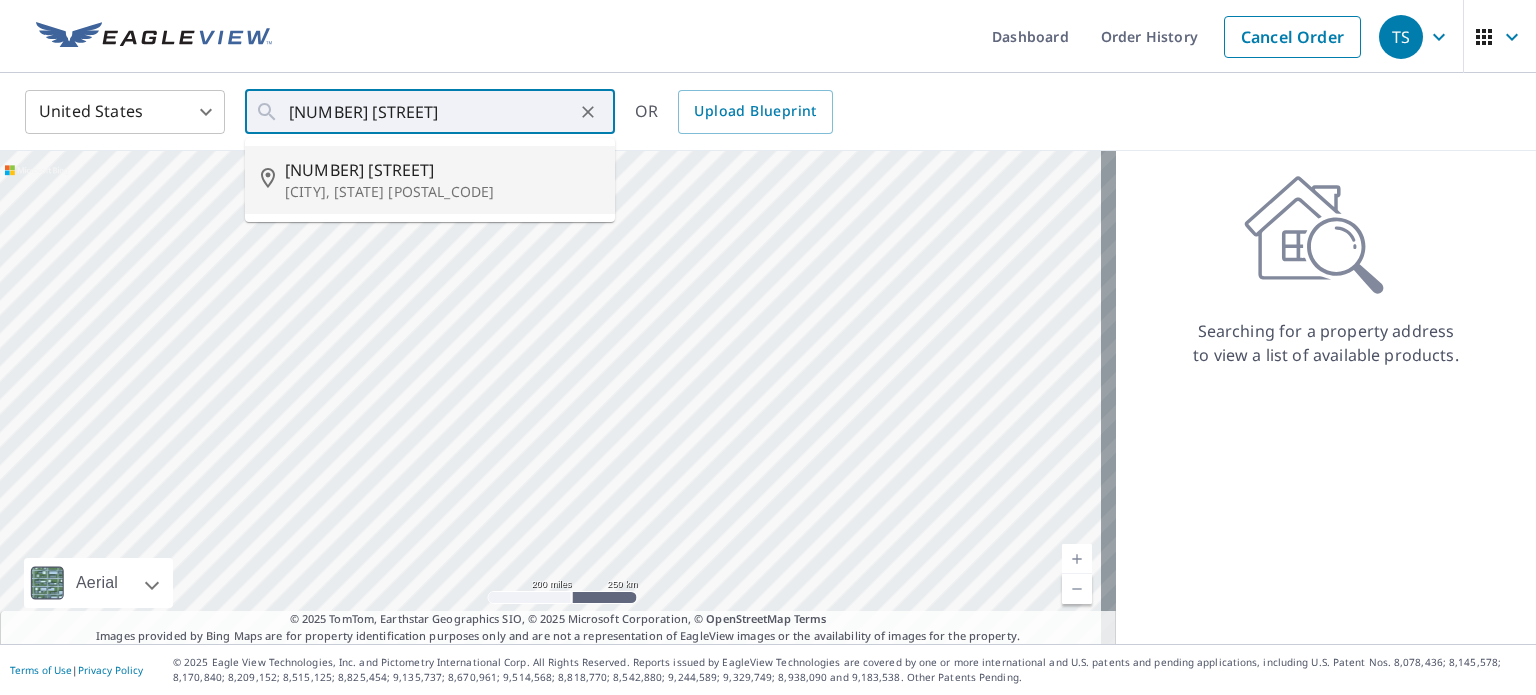type on "[NUMBER] [STREET], [CITY] [STATE] [POSTAL_CODE]" 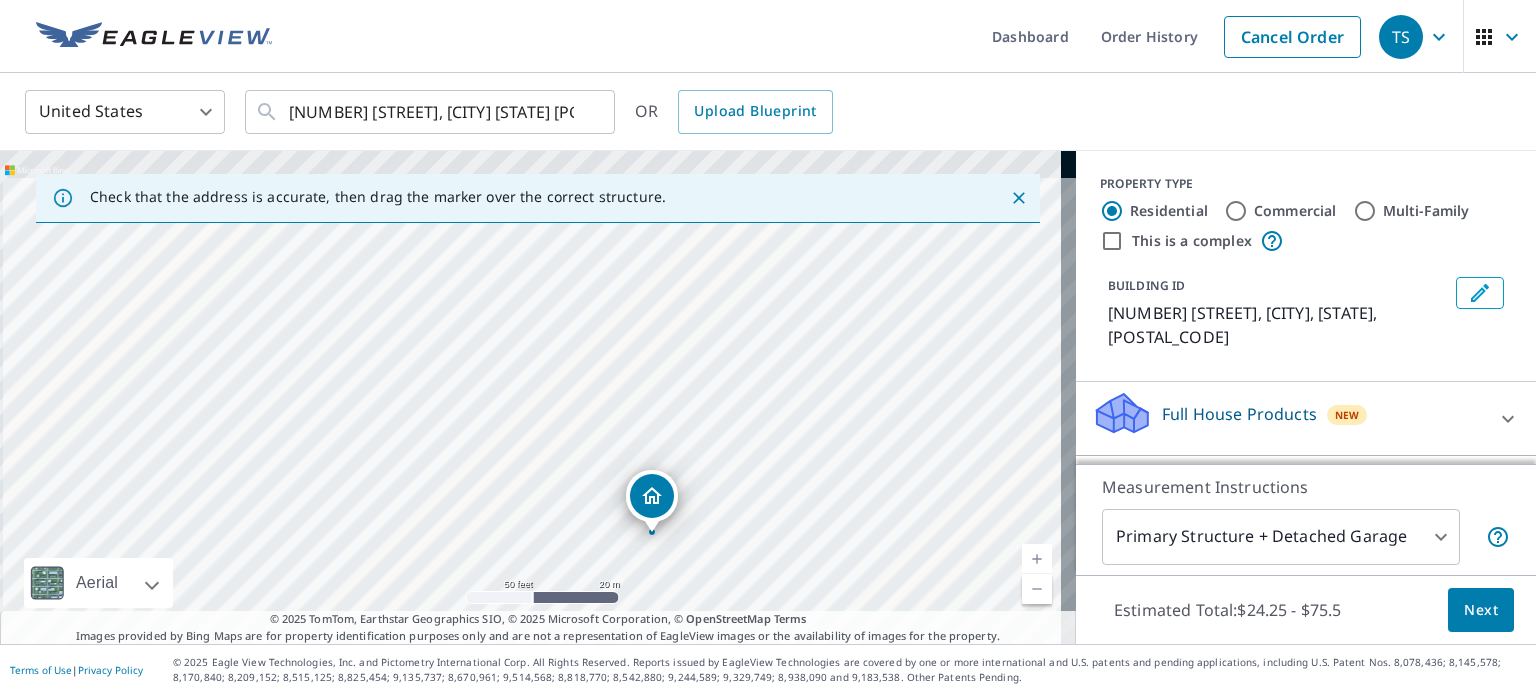 drag, startPoint x: 599, startPoint y: 311, endPoint x: 702, endPoint y: 438, distance: 163.51758 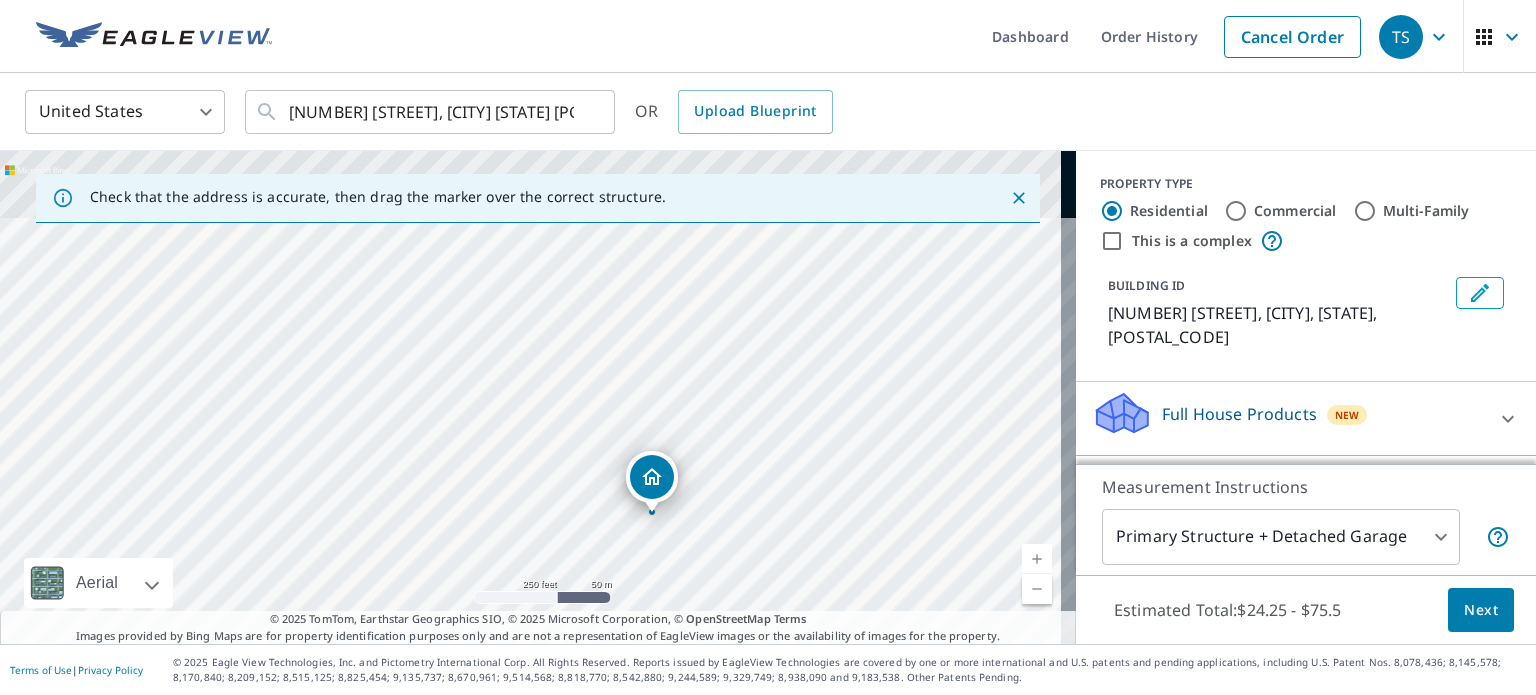 drag, startPoint x: 547, startPoint y: 272, endPoint x: 610, endPoint y: 439, distance: 178.4881 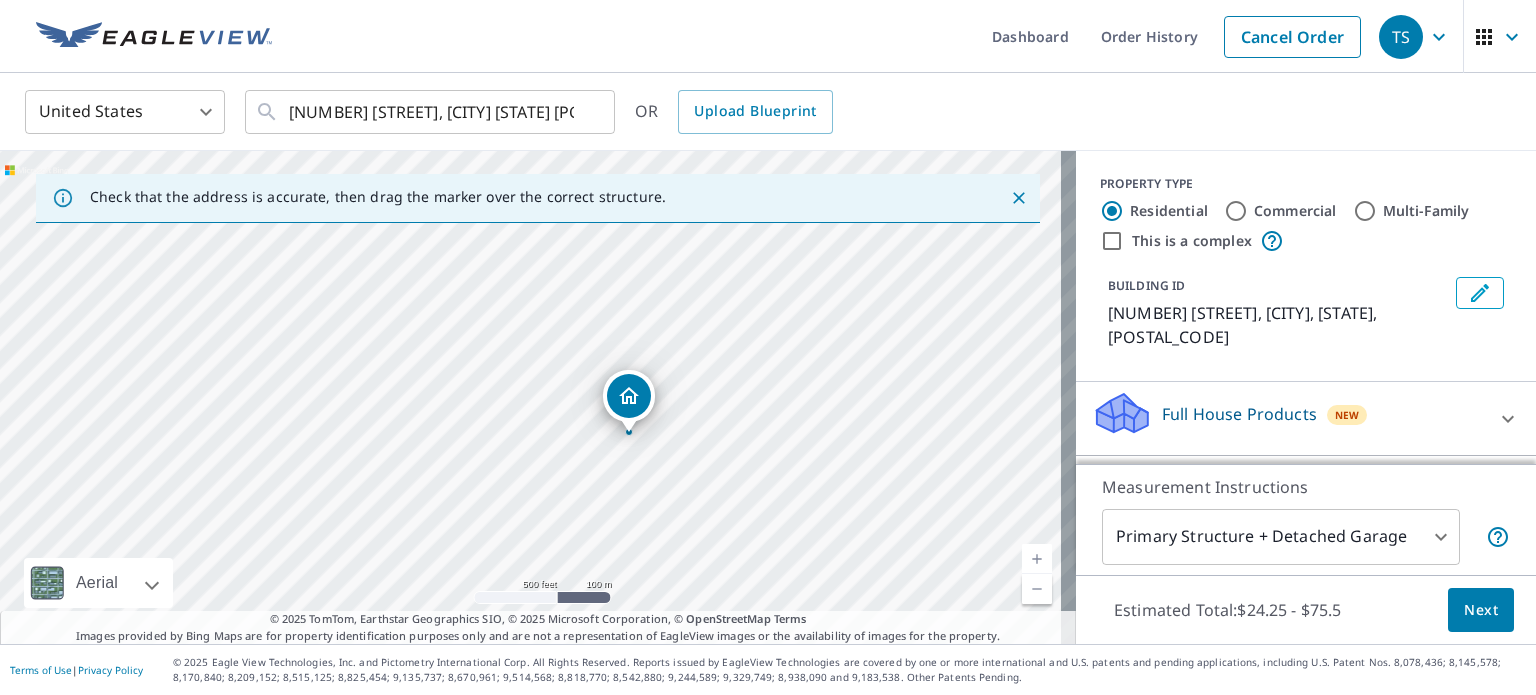 drag, startPoint x: 648, startPoint y: 274, endPoint x: 691, endPoint y: 409, distance: 141.68274 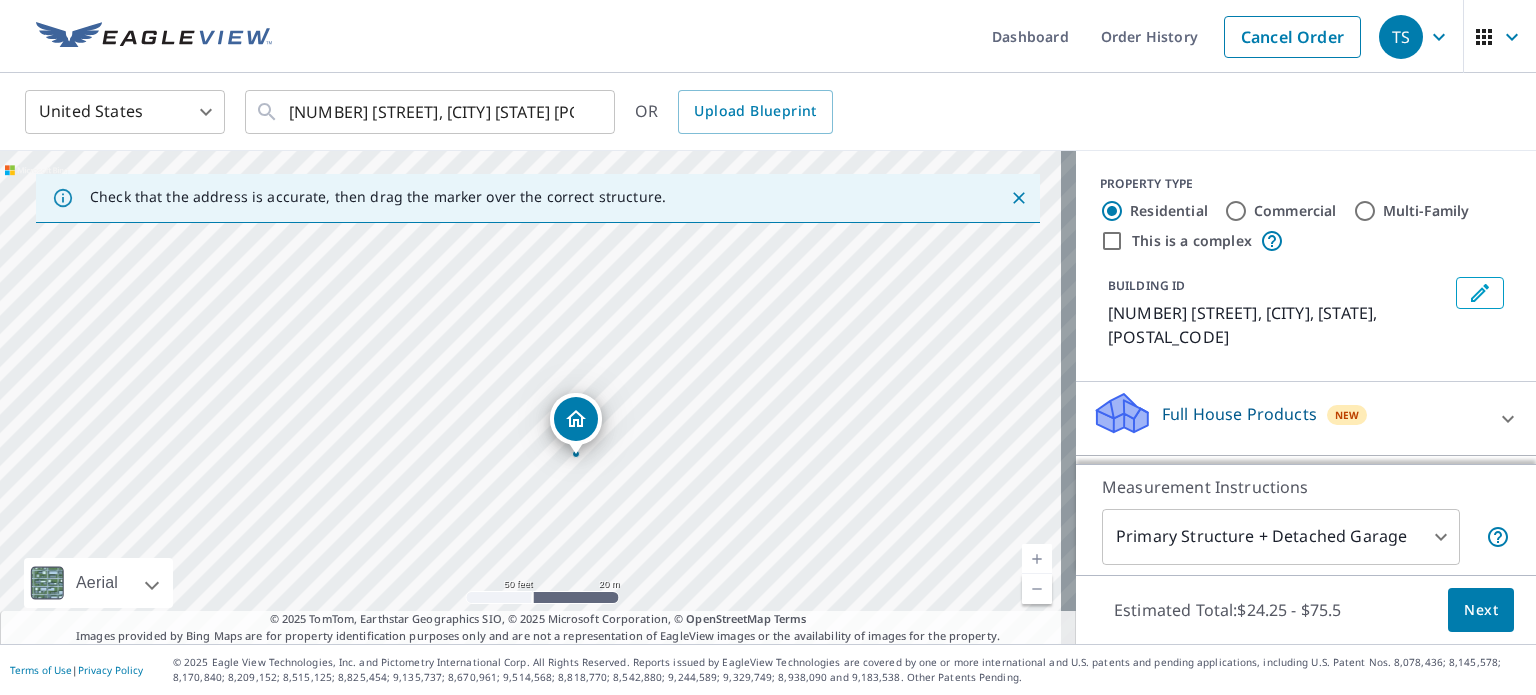 drag, startPoint x: 719, startPoint y: 503, endPoint x: 680, endPoint y: 384, distance: 125.22779 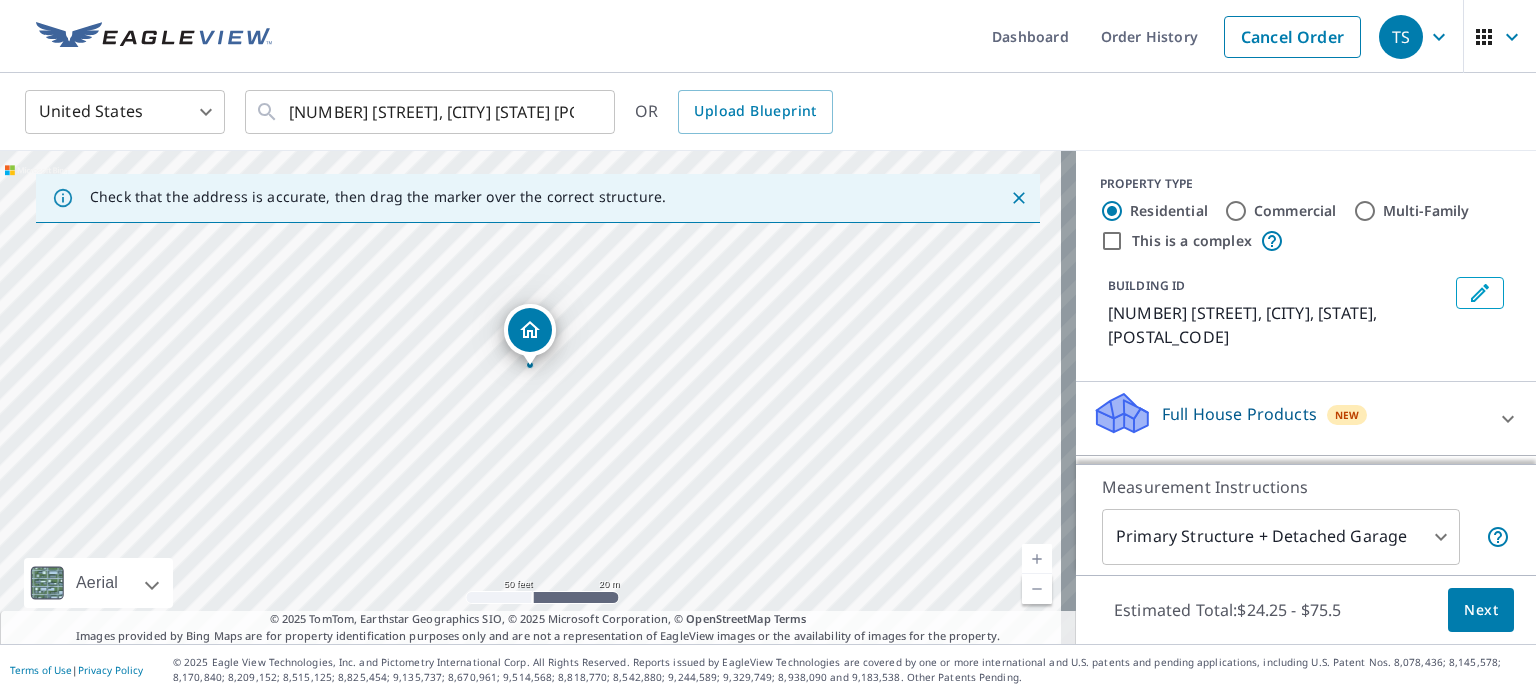 drag, startPoint x: 660, startPoint y: 454, endPoint x: 614, endPoint y: 366, distance: 99.29753 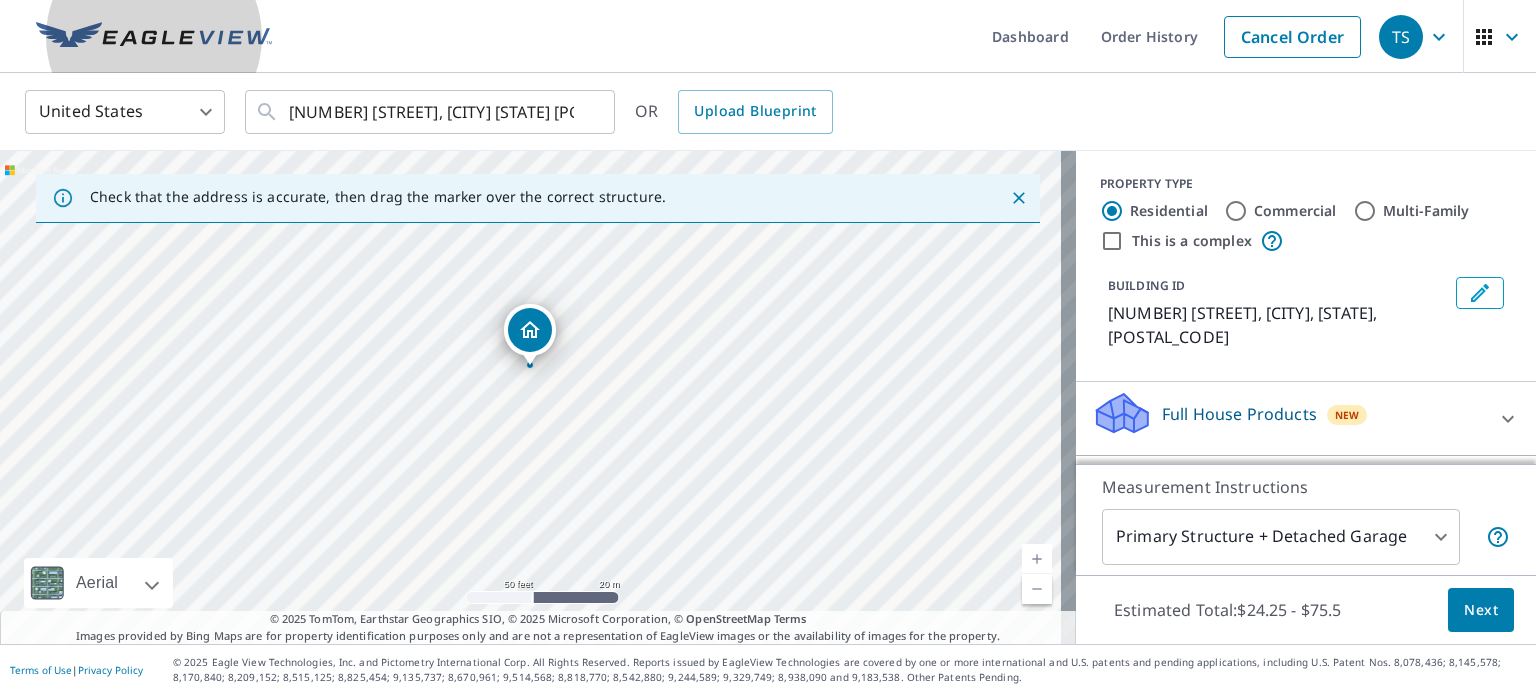 click at bounding box center [154, 36] 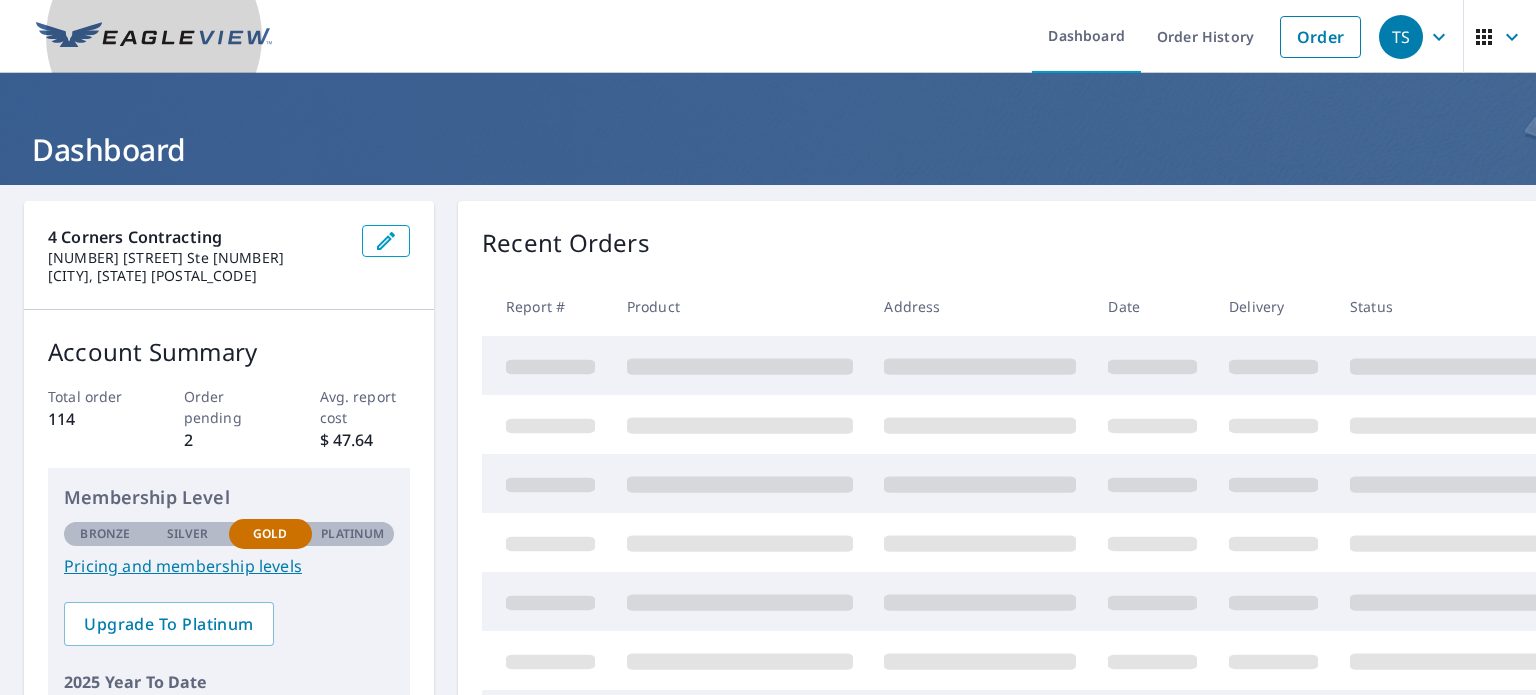 click at bounding box center (154, 36) 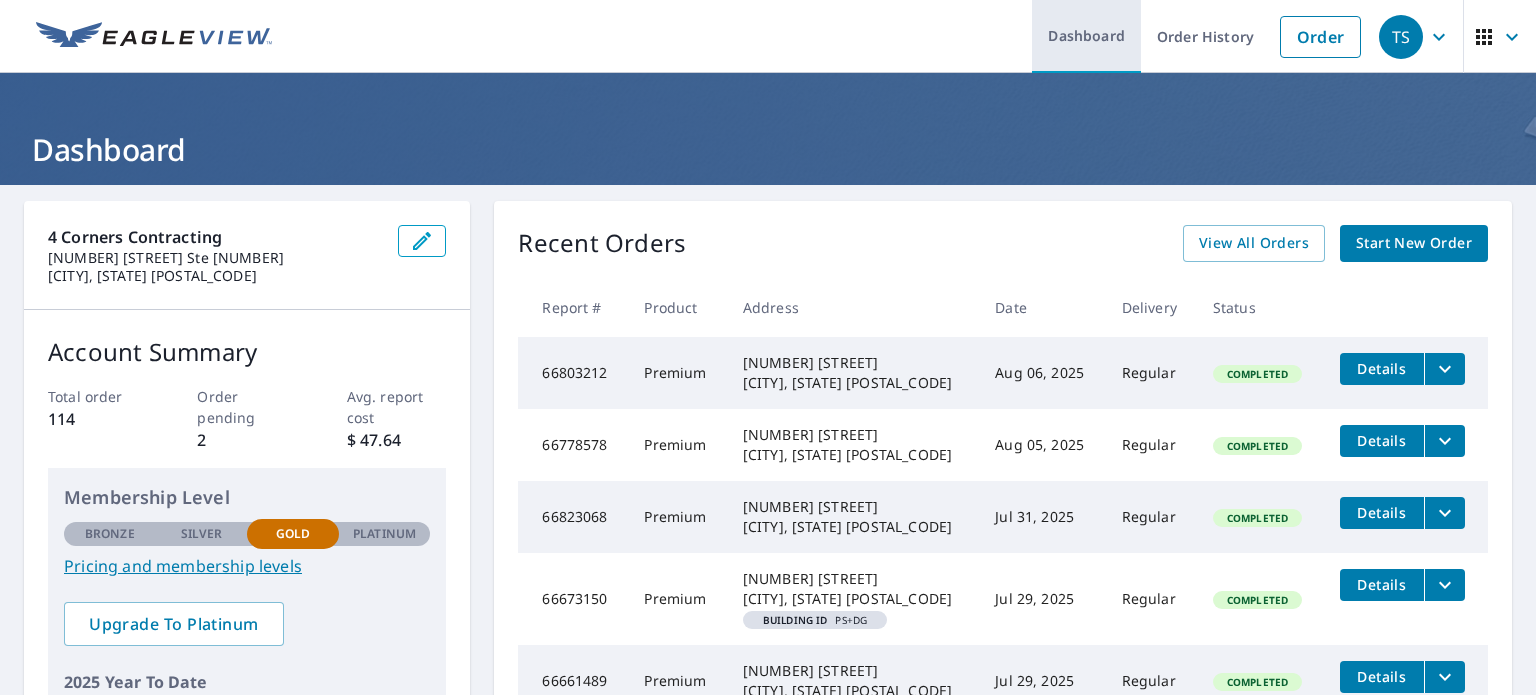 click on "Dashboard" at bounding box center [1086, 36] 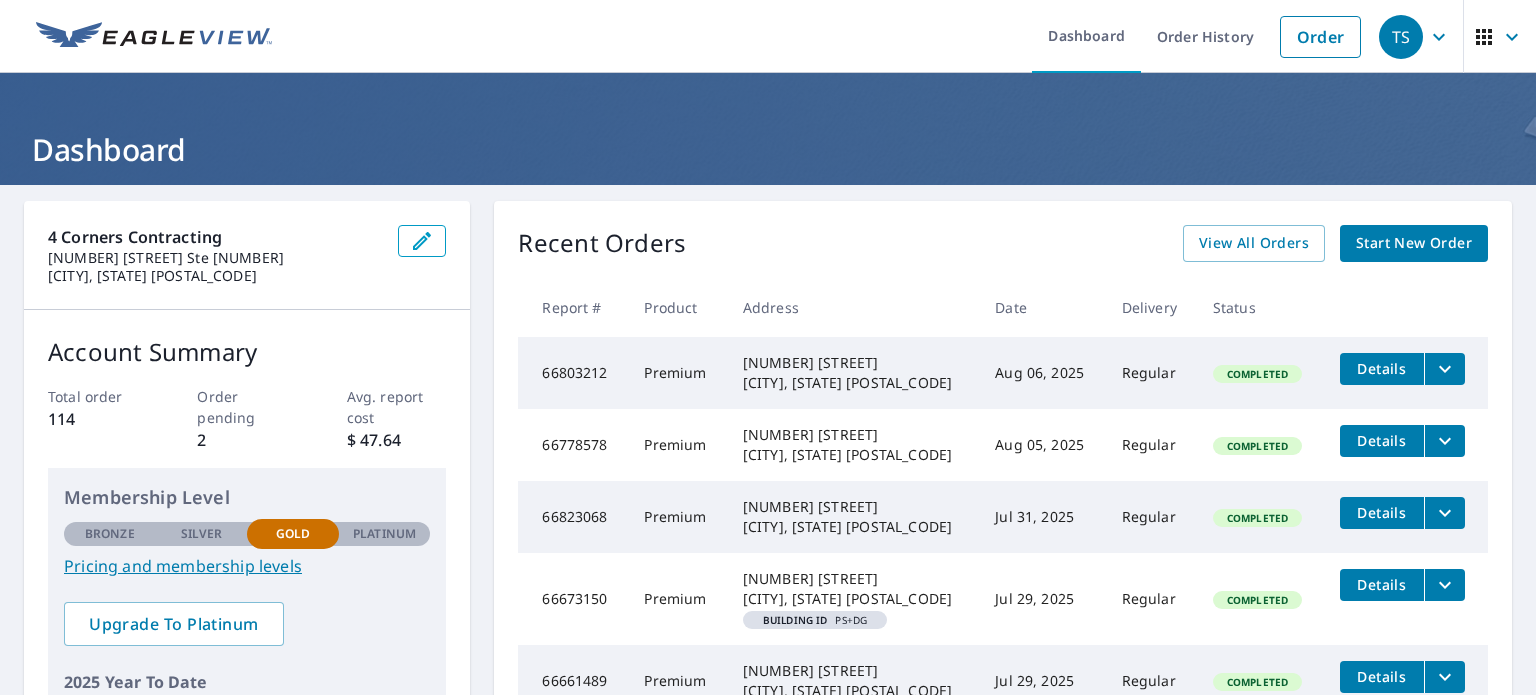 click on "4 Corners Contracting [NUMBER] [STREET] Ste [NUMBER] [CITY], [STATE] [POSTAL_CODE] Account Summary Total order [NUMBER] Order pending [NUMBER] Avg. report cost $ [PRICE] Membership Level Bronze Silver Gold Platinum Gold Pricing and membership levels Upgrade To Platinum [YEAR] Year To Date Reports Completed [NUMBER] Balance Recent Orders View All Orders Start New Order Report # Product Address Date Delivery Status [NUMBER] Premium [NUMBER] [STREET]
[CITY], [STATE] [POSTAL_CODE] Aug [MONTH], [YEAR] Regular Completed Details [NUMBER] Premium [NUMBER] [STREET]
[CITY], [STATE] [POSTAL_CODE] Aug [MONTH], [YEAR] Regular Completed Details [NUMBER] Premium [NUMBER] [STREET]
[CITY], [STATE] [POSTAL_CODE] Jul [MONTH], [YEAR] Regular Completed Details [NUMBER] Premium [NUMBER] [STREET]
[CITY], [STATE] [POSTAL_CODE] Building ID PS+DG Jul [MONTH], [YEAR] Regular Completed Details [NUMBER] Premium [NUMBER] [STREET]
[CITY], [STATE] [POSTAL_CODE] Jul [MONTH], [YEAR] Regular Completed Details" at bounding box center [768, 585] 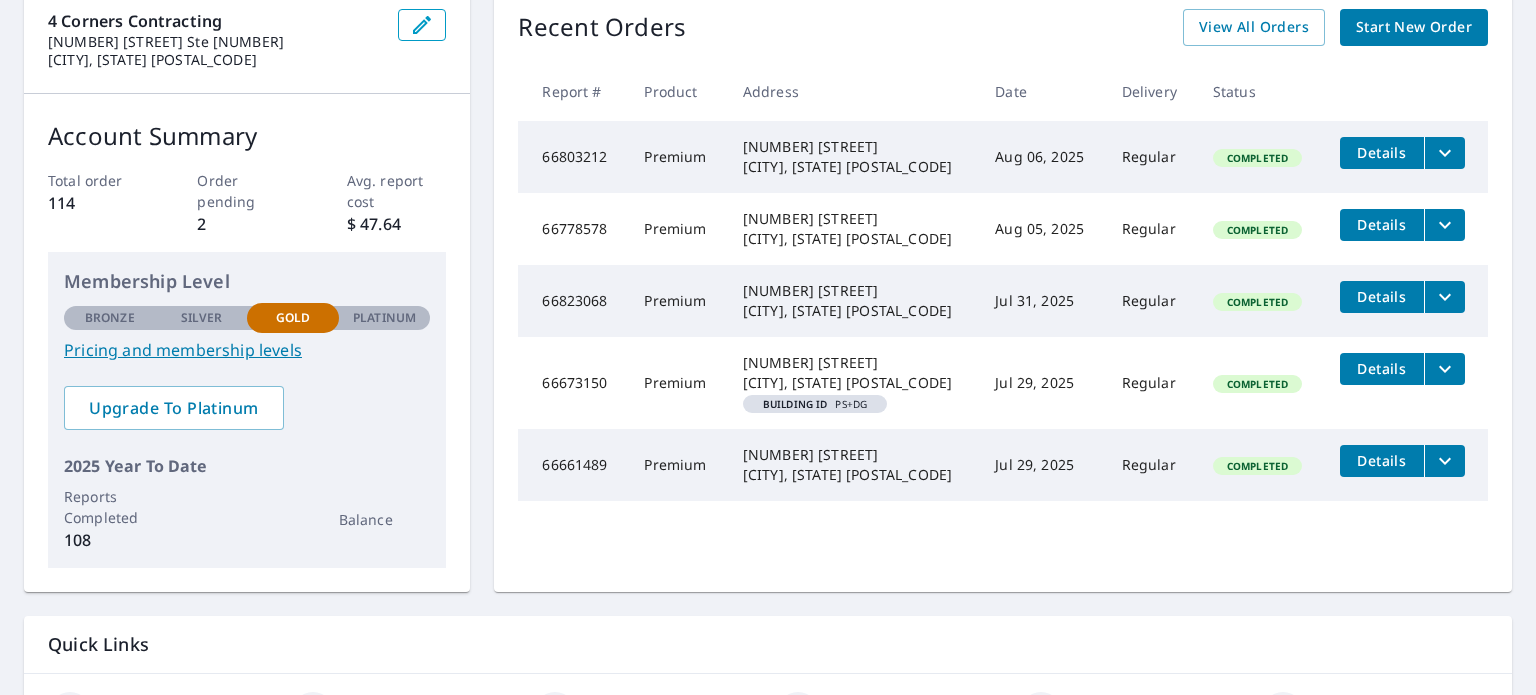 scroll, scrollTop: 0, scrollLeft: 0, axis: both 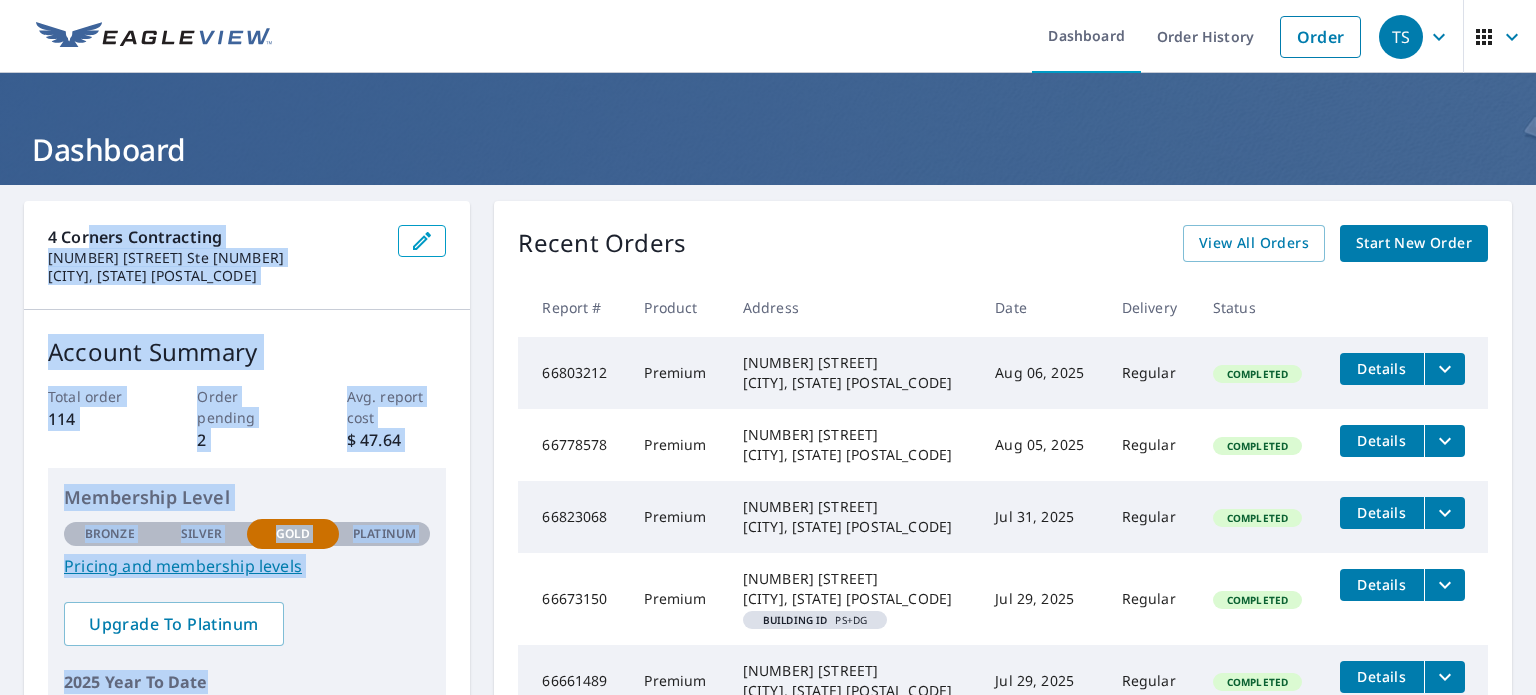 drag, startPoint x: 87, startPoint y: 195, endPoint x: 409, endPoint y: 631, distance: 542.0148 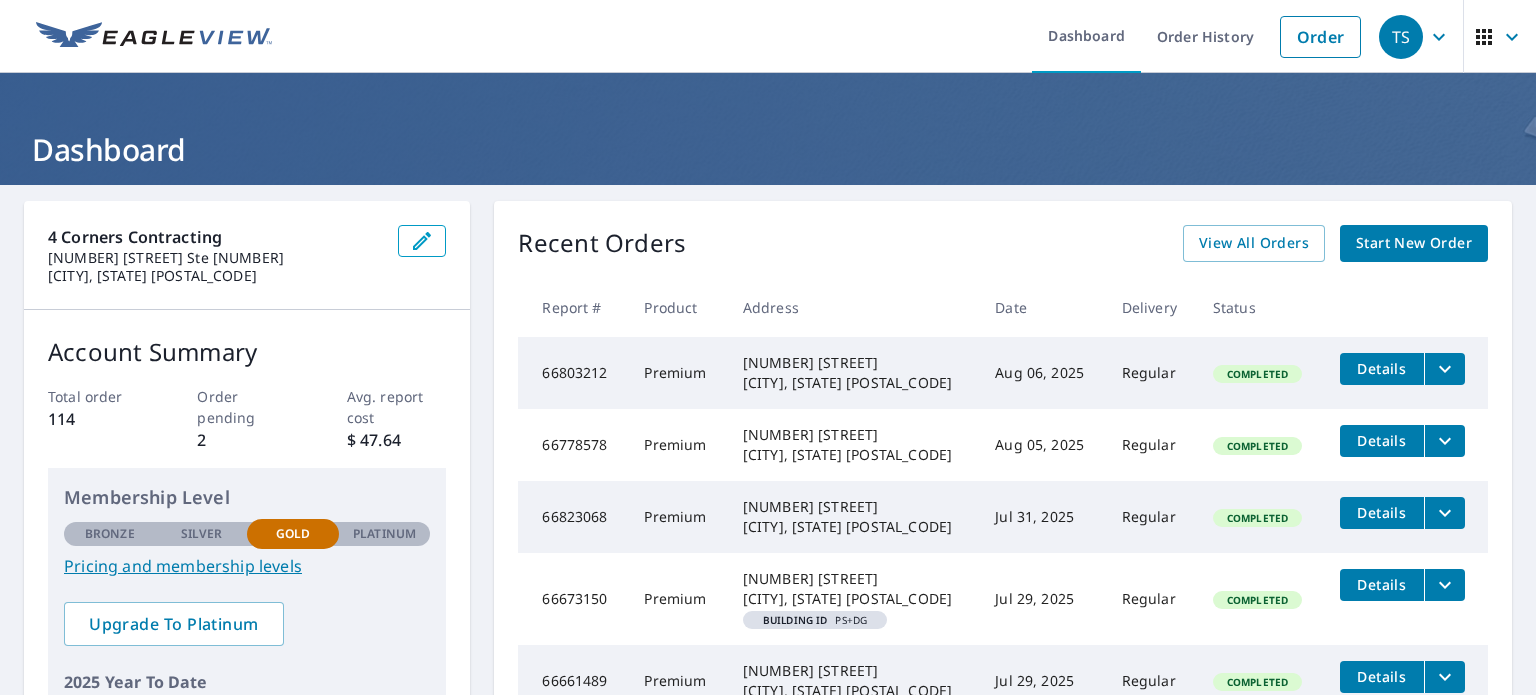 click on "4 Corners Contracting [NUMBER] [STREET] Ste [NUMBER] [CITY], [STATE] [POSTAL_CODE] Account Summary Total order [NUMBER] Order pending [NUMBER] Avg. report cost $ [PRICE] Membership Level Bronze Silver Gold Platinum Gold Pricing and membership levels Upgrade To Platinum [YEAR] Year To Date Reports Completed [NUMBER] Balance Recent Orders View All Orders Start New Order Report # Product Address Date Delivery Status [NUMBER] Premium [NUMBER] [STREET]
[CITY], [STATE] [POSTAL_CODE] Aug [MONTH], [YEAR] Regular Completed Details [NUMBER] Premium [NUMBER] [STREET]
[CITY], [STATE] [POSTAL_CODE] Aug [MONTH], [YEAR] Regular Completed Details [NUMBER] Premium [NUMBER] [STREET]
[CITY], [STATE] [POSTAL_CODE] Jul [MONTH], [YEAR] Regular Completed Details [NUMBER] Premium [NUMBER] [STREET]
[CITY], [STATE] [POSTAL_CODE] Jul [MONTH], [YEAR] Regular Completed Details [NUMBER] Premium [NUMBER] [STREET]
[CITY], [STATE] [POSTAL_CODE] Jul [MONTH], [YEAR] Regular Completed Details" at bounding box center (768, 504) 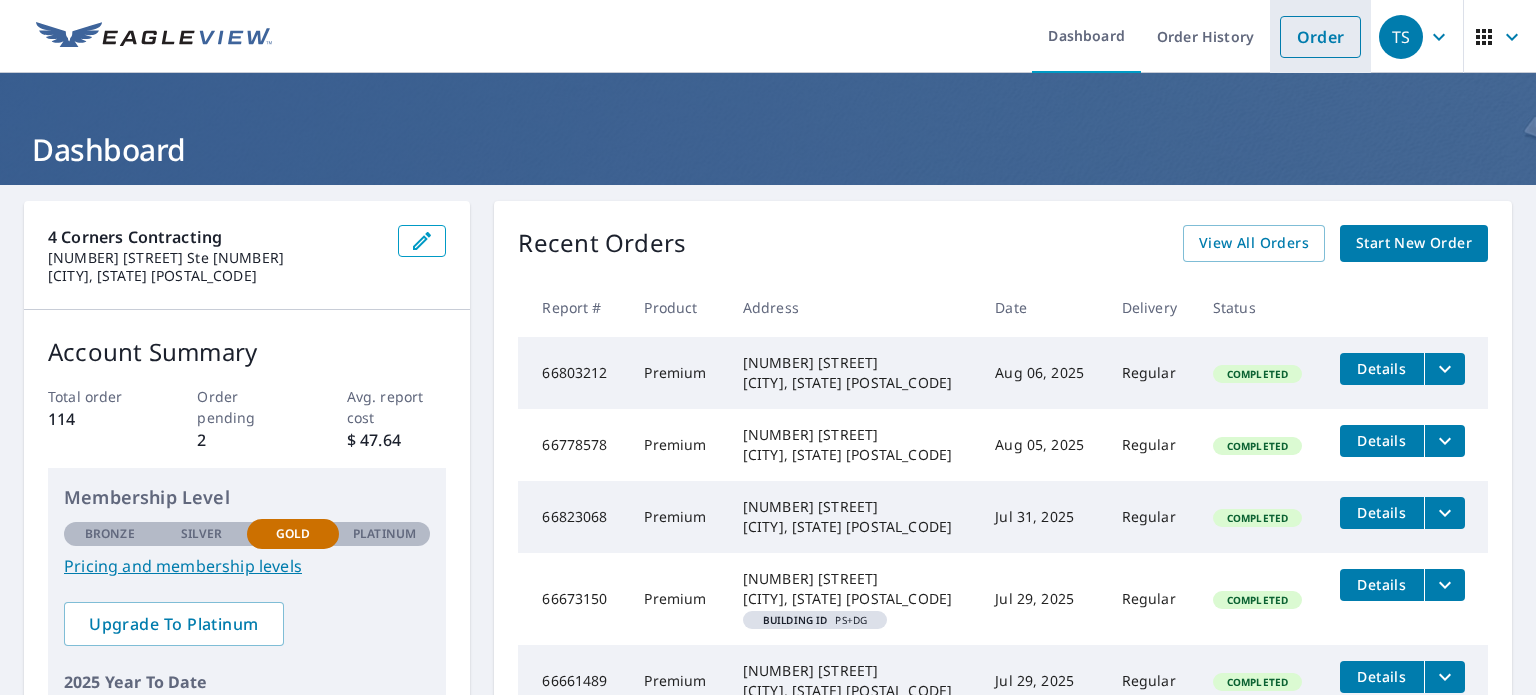 click on "Order" at bounding box center (1320, 37) 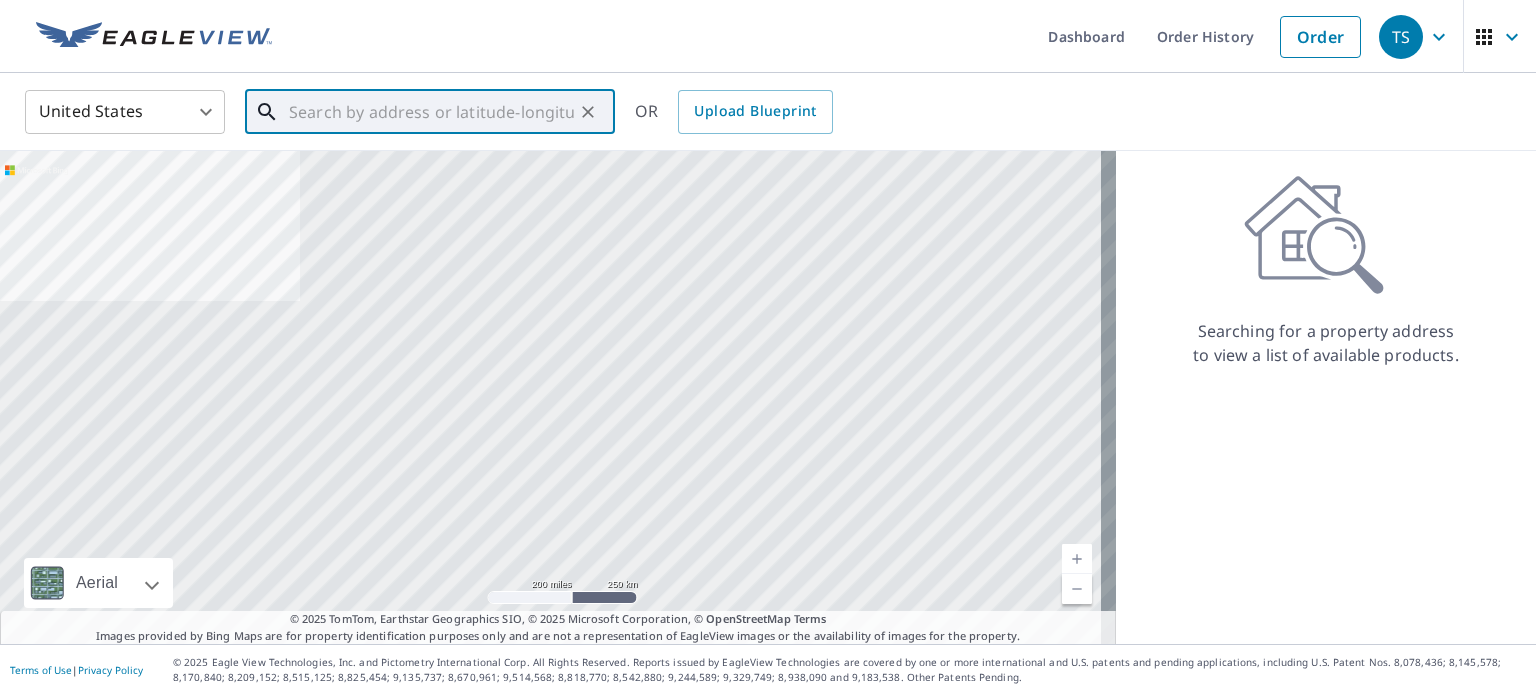 click at bounding box center [431, 112] 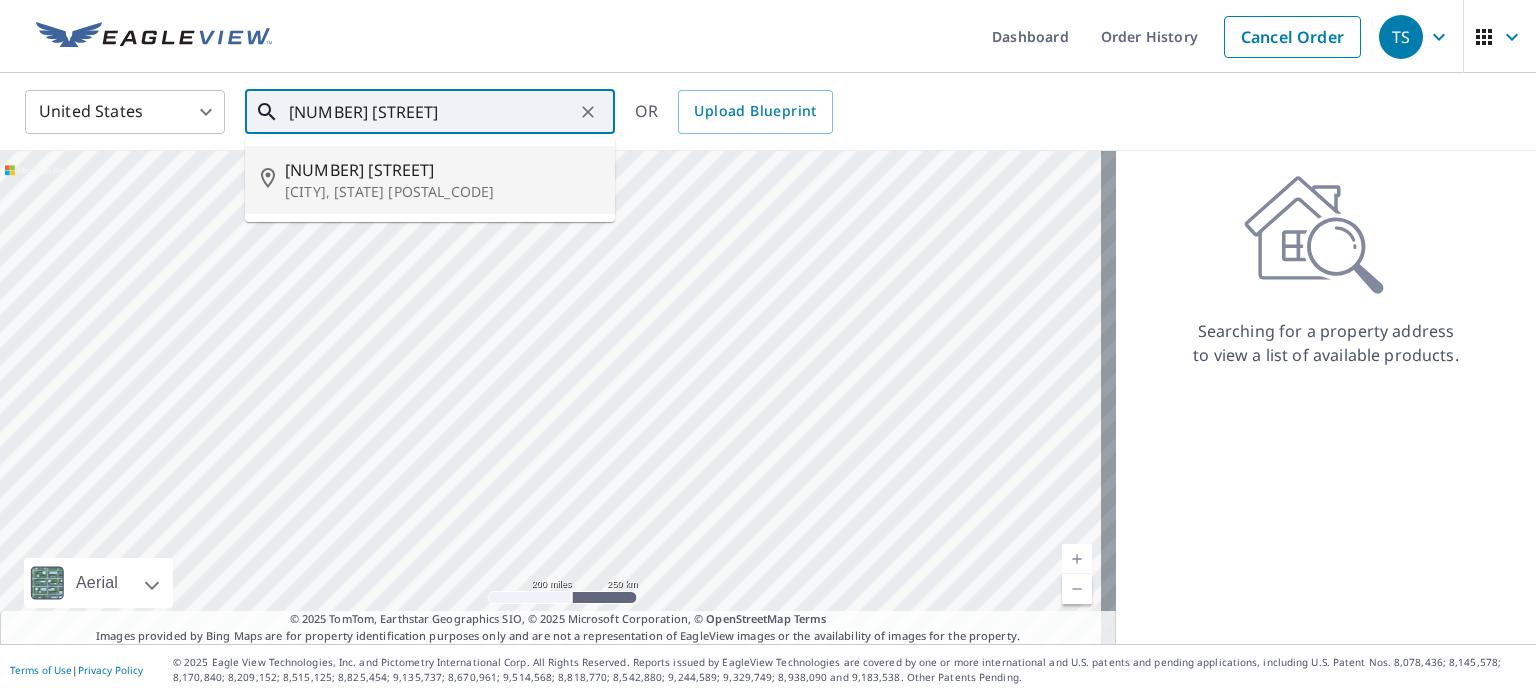 click on "[CITY], [STATE] [POSTAL_CODE]" at bounding box center [442, 192] 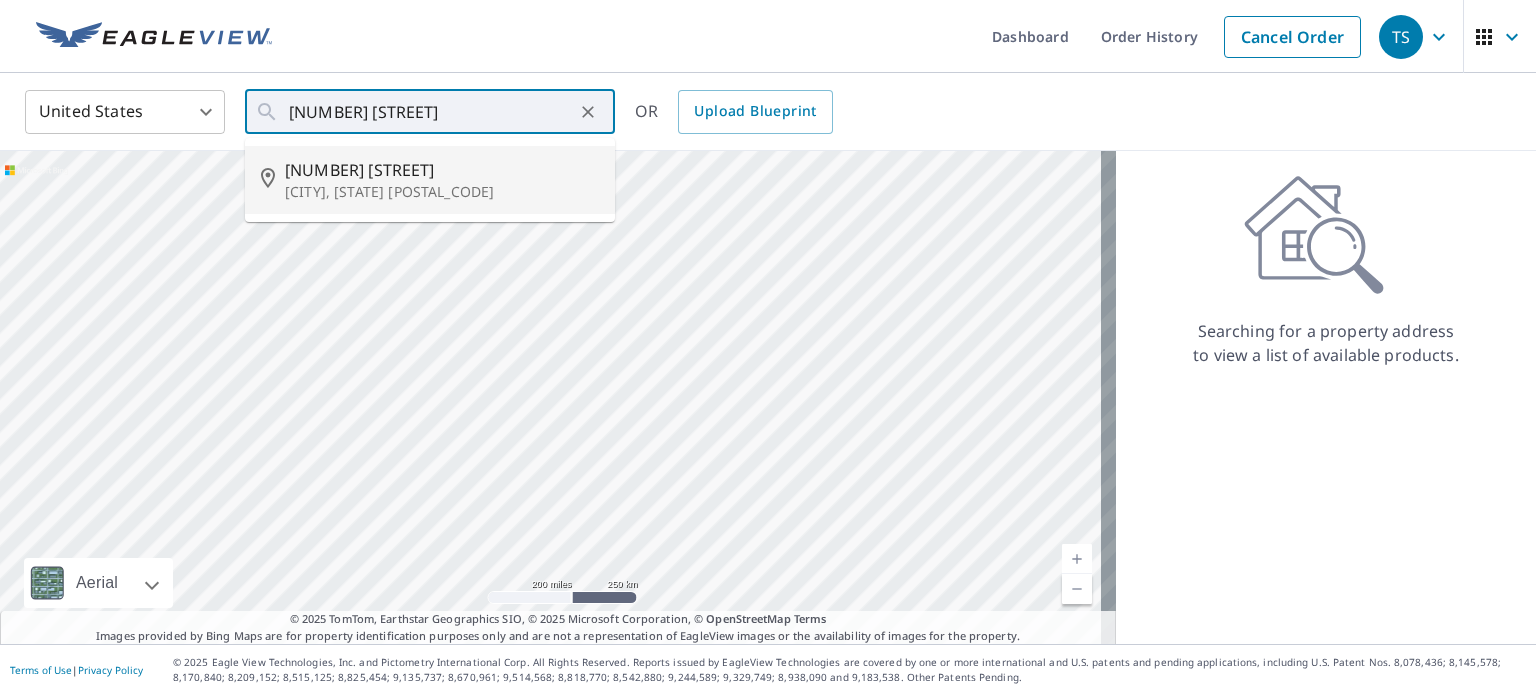 type on "[NUMBER] [STREET], [CITY] [STATE] [POSTAL_CODE]" 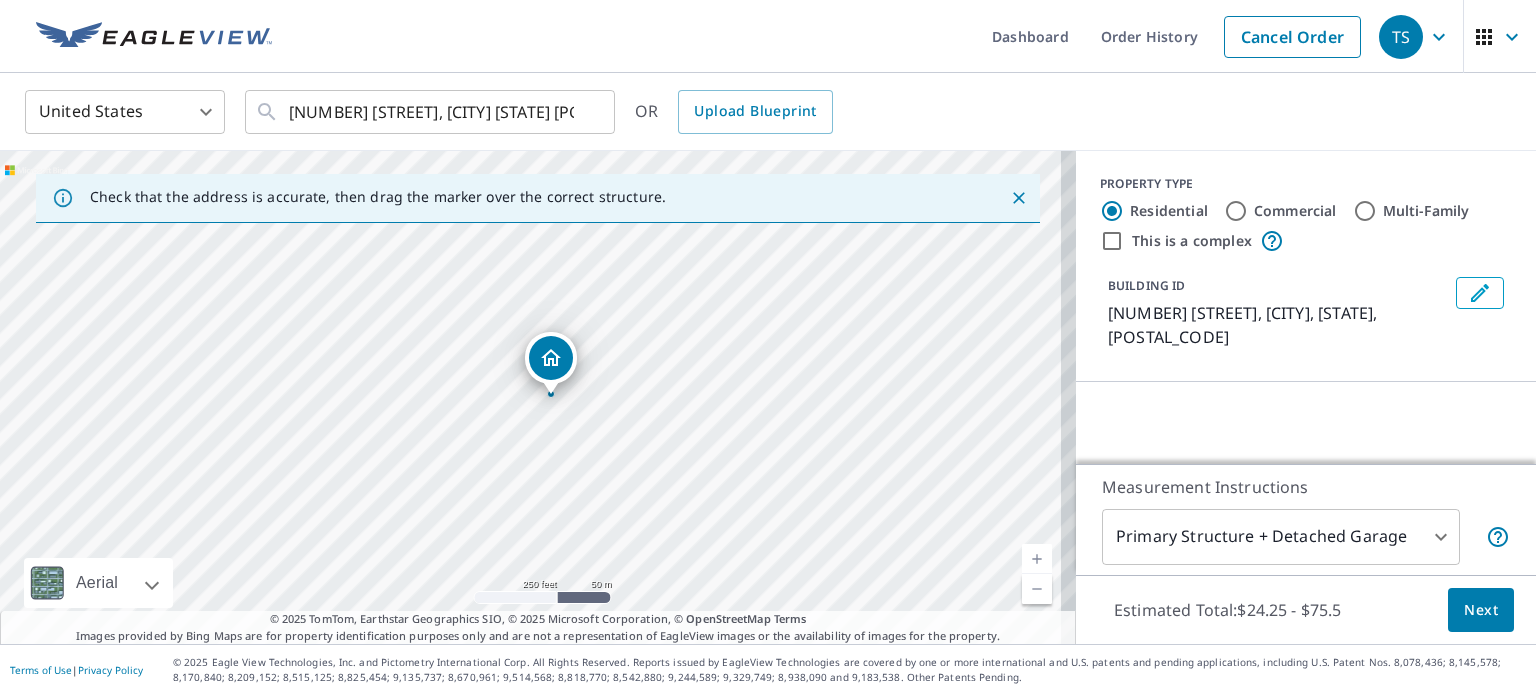 click on "Dashboard Order History Cancel Order TS United States US ​ [NUMBER] [STREET], [CITY] [STATE] [POSTAL_CODE] ​ OR Upload Blueprint Check that the address is accurate, then drag the marker over the correct structure. [NUMBER] [STREET], [CITY] [STATE] [POSTAL_CODE] Aerial Road A standard road map Aerial A detailed look from above Labels Labels [NUMBER] feet [NUMBER] m © [YEAR] TomTom, © Vexcel Imaging, © [YEAR] Microsoft Corporation,  © OpenStreetMap Terms © [YEAR] TomTom, Earthstar Geographics SIO, © [YEAR] Microsoft Corporation, ©   OpenStreetMap   Terms Images provided by Bing Maps are for property identification purposes only and are not a representation of EagleView images or the availability of images for the property. PROPERTY TYPE Residential Commercial Multi-Family This is a complex BUILDING ID [NUMBER] [STREET], [CITY], [STATE], [POSTAL_CODE] Loading… Measurement Instructions Primary Structure + Detached Garage 1 ​ Estimated Total:  $[PRICE] - $[PRICE] Next Terms of Use  |  Privacy Policy" at bounding box center [768, 347] 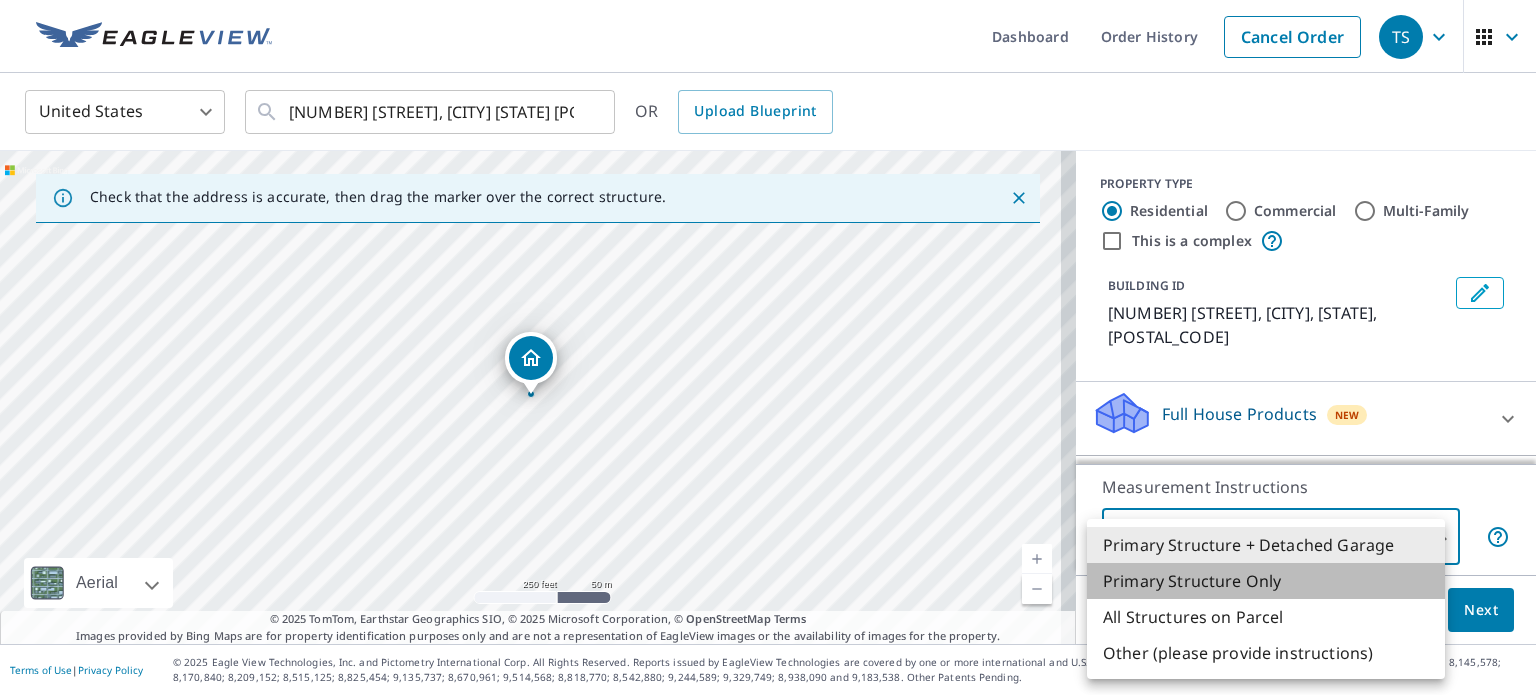click on "Primary Structure Only" at bounding box center (1266, 581) 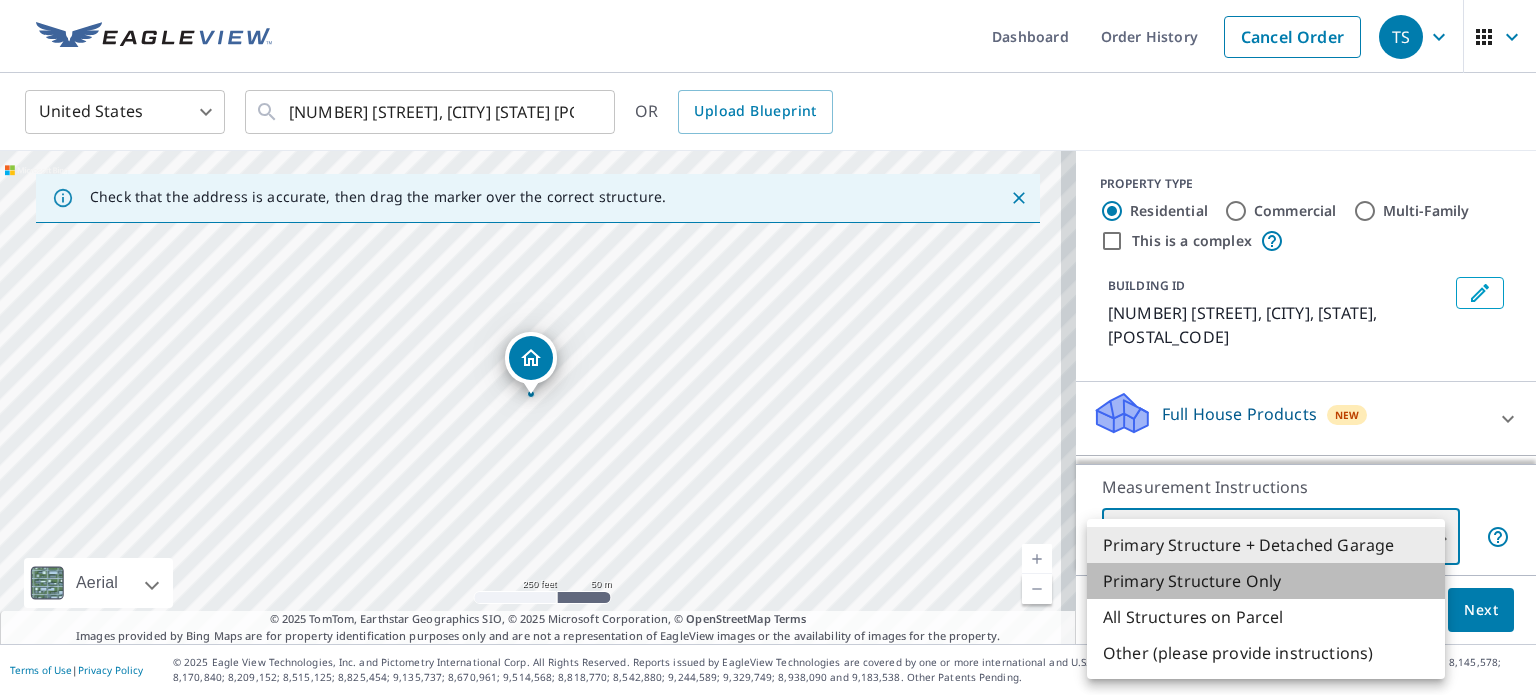 type on "2" 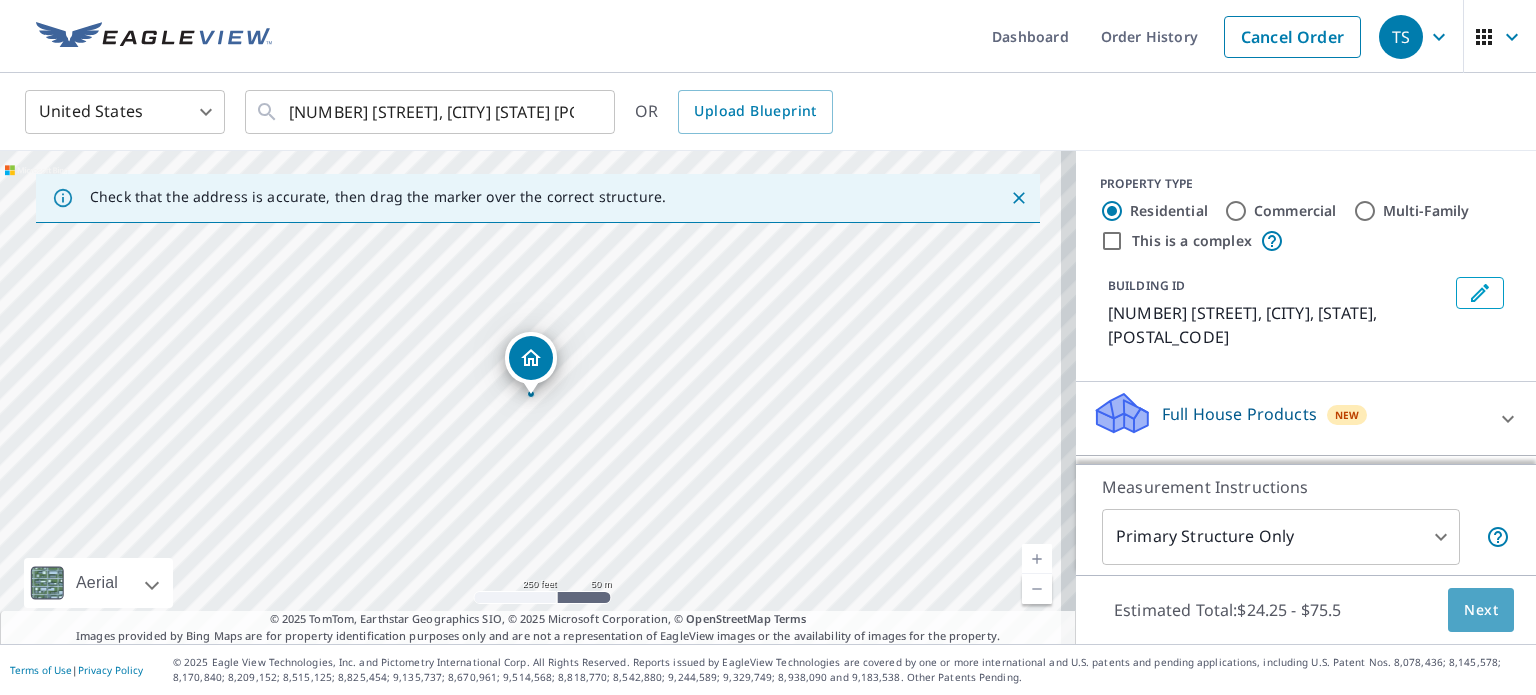click on "Next" at bounding box center (1481, 610) 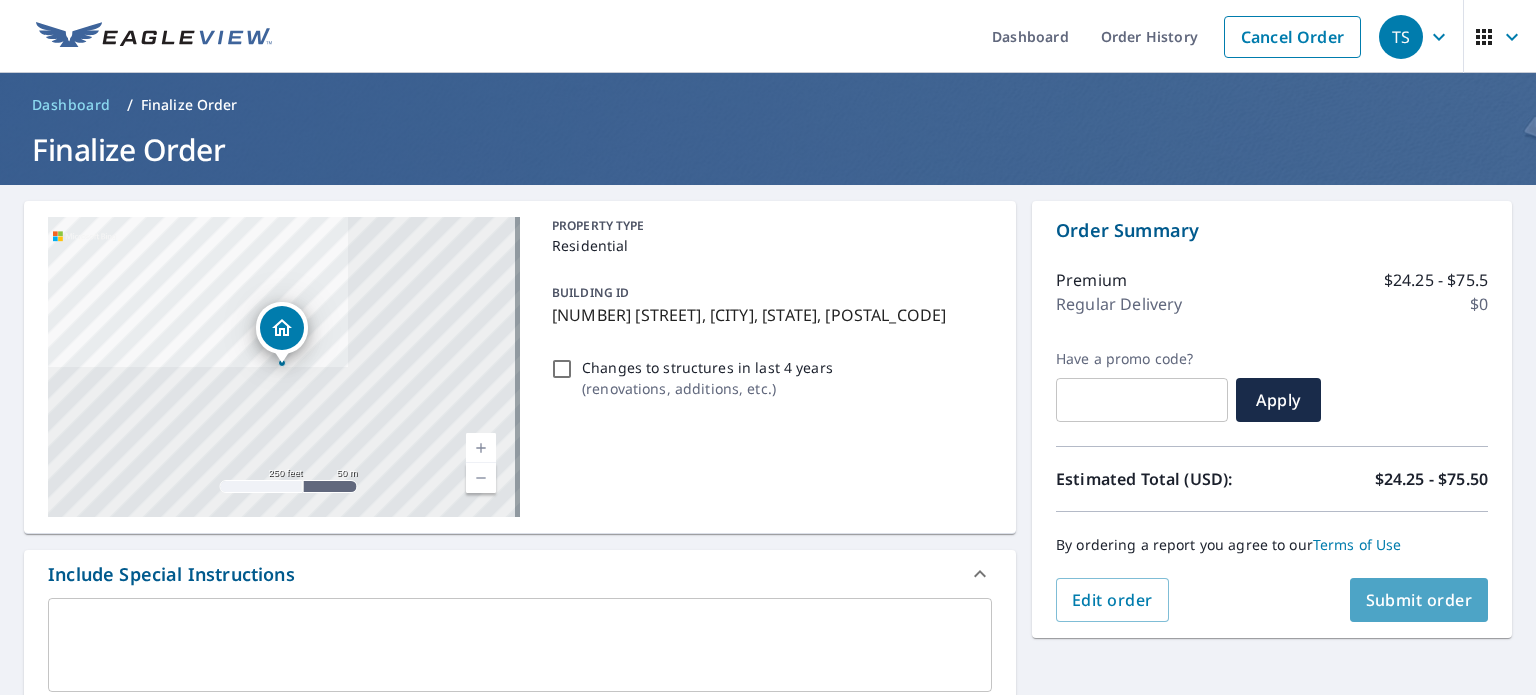 click on "Submit order" at bounding box center (1419, 600) 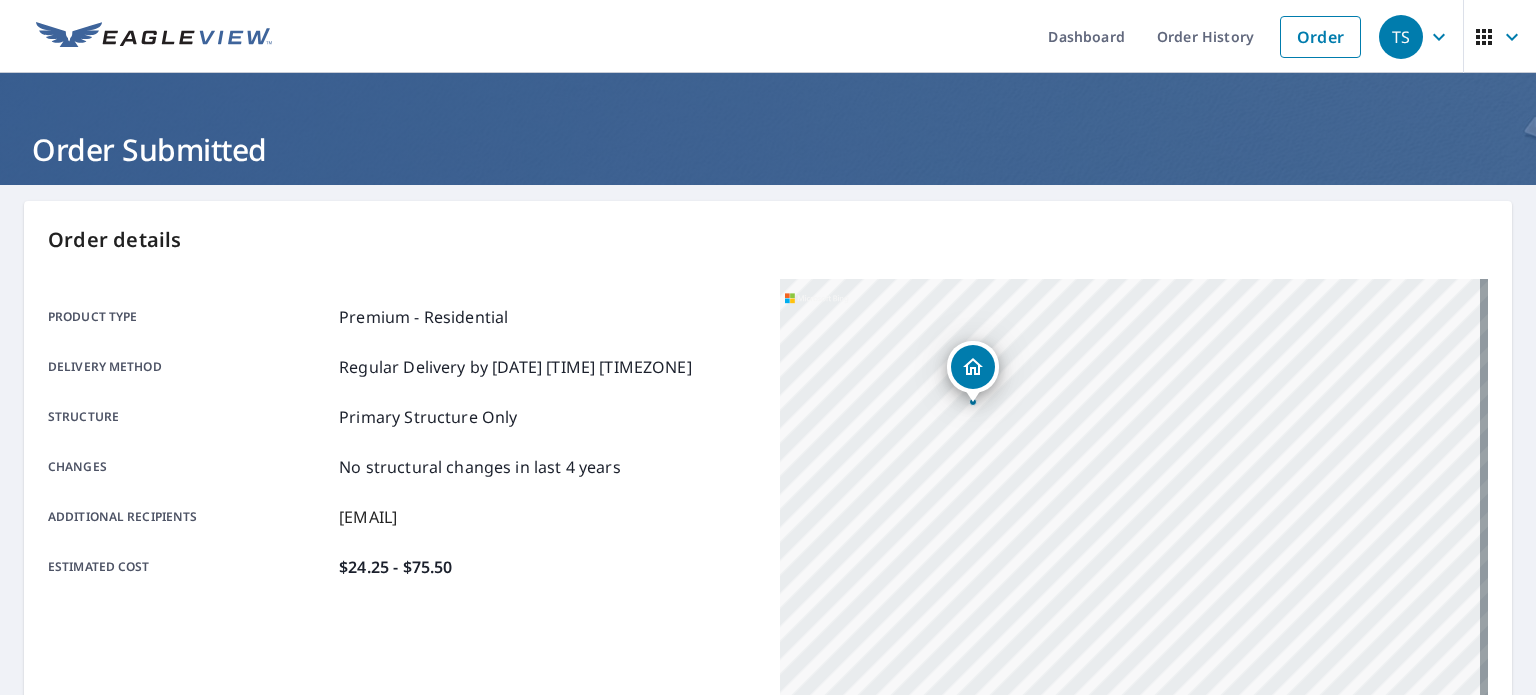 drag, startPoint x: 1066, startPoint y: 516, endPoint x: 1046, endPoint y: 461, distance: 58.5235 